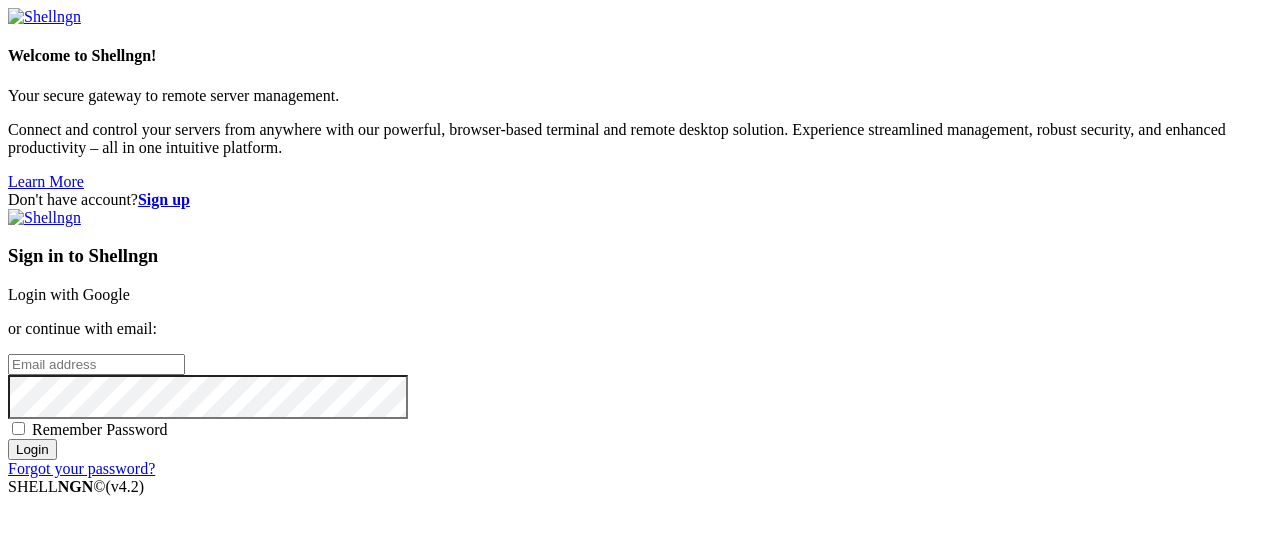 scroll, scrollTop: 0, scrollLeft: 0, axis: both 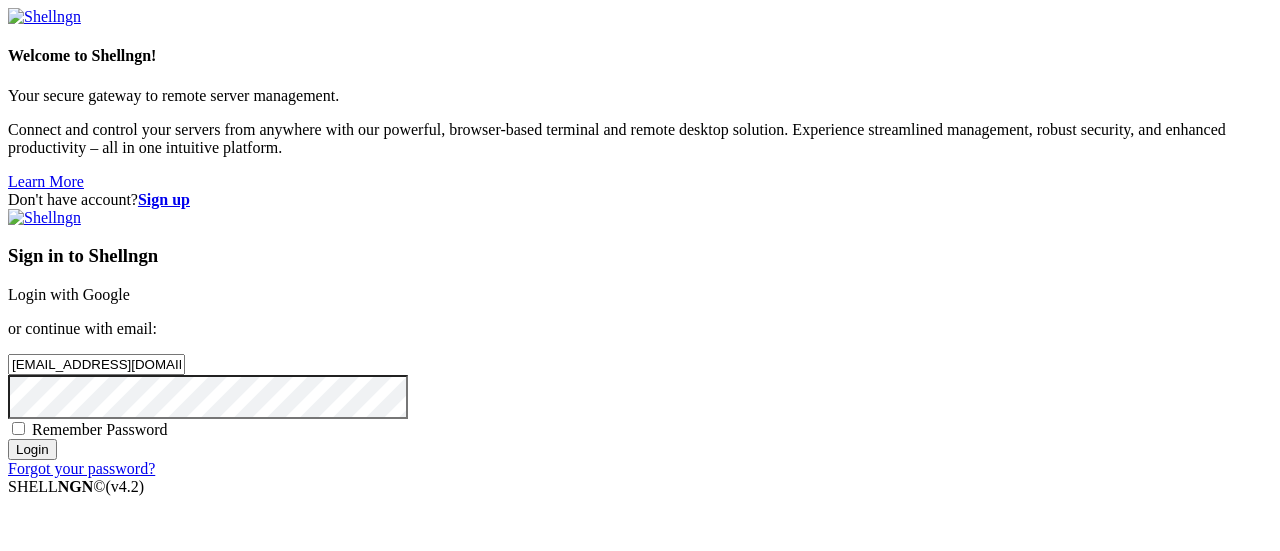 click on "Login" at bounding box center [32, 449] 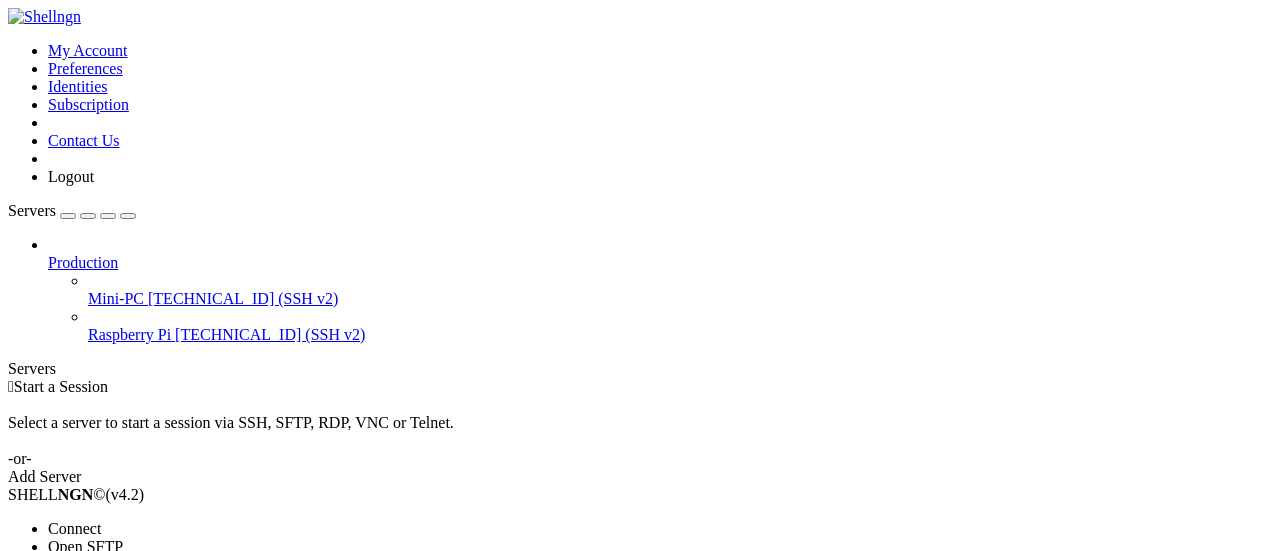click on "Connect" at bounding box center (74, 528) 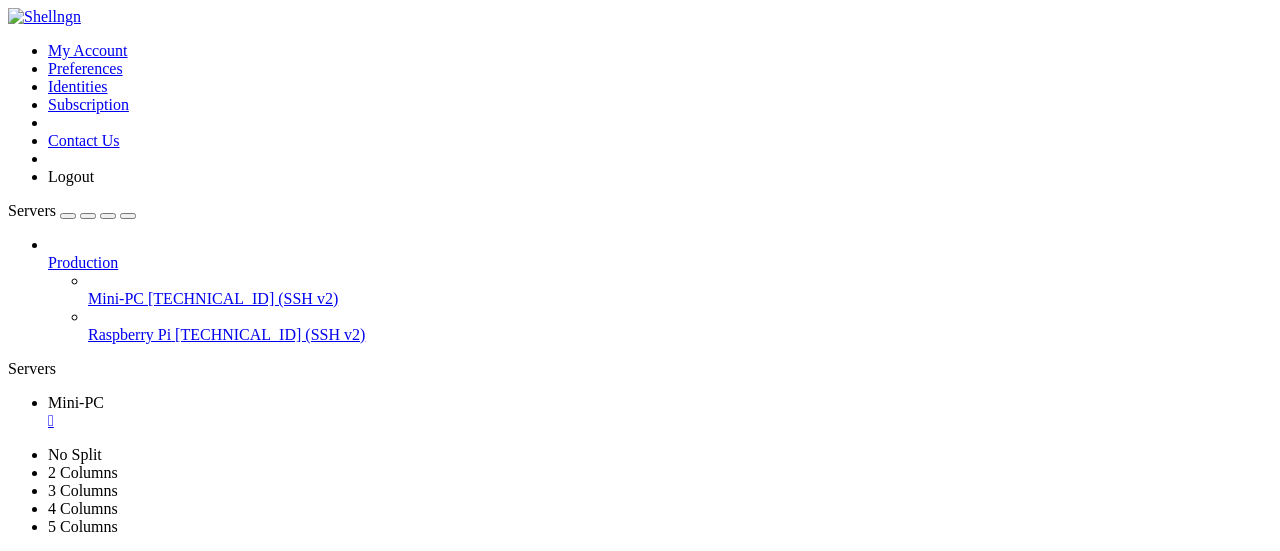 scroll, scrollTop: 0, scrollLeft: 0, axis: both 